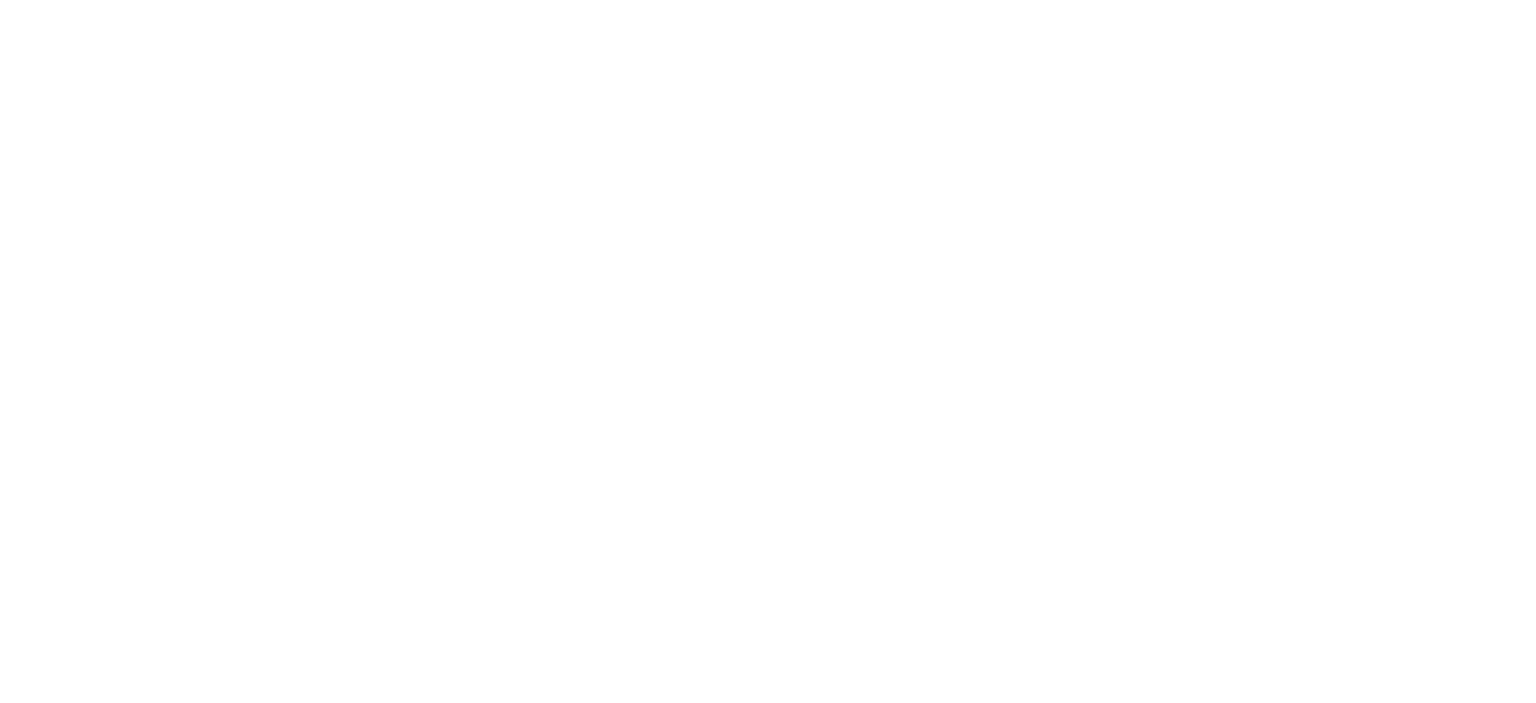 scroll, scrollTop: 0, scrollLeft: 0, axis: both 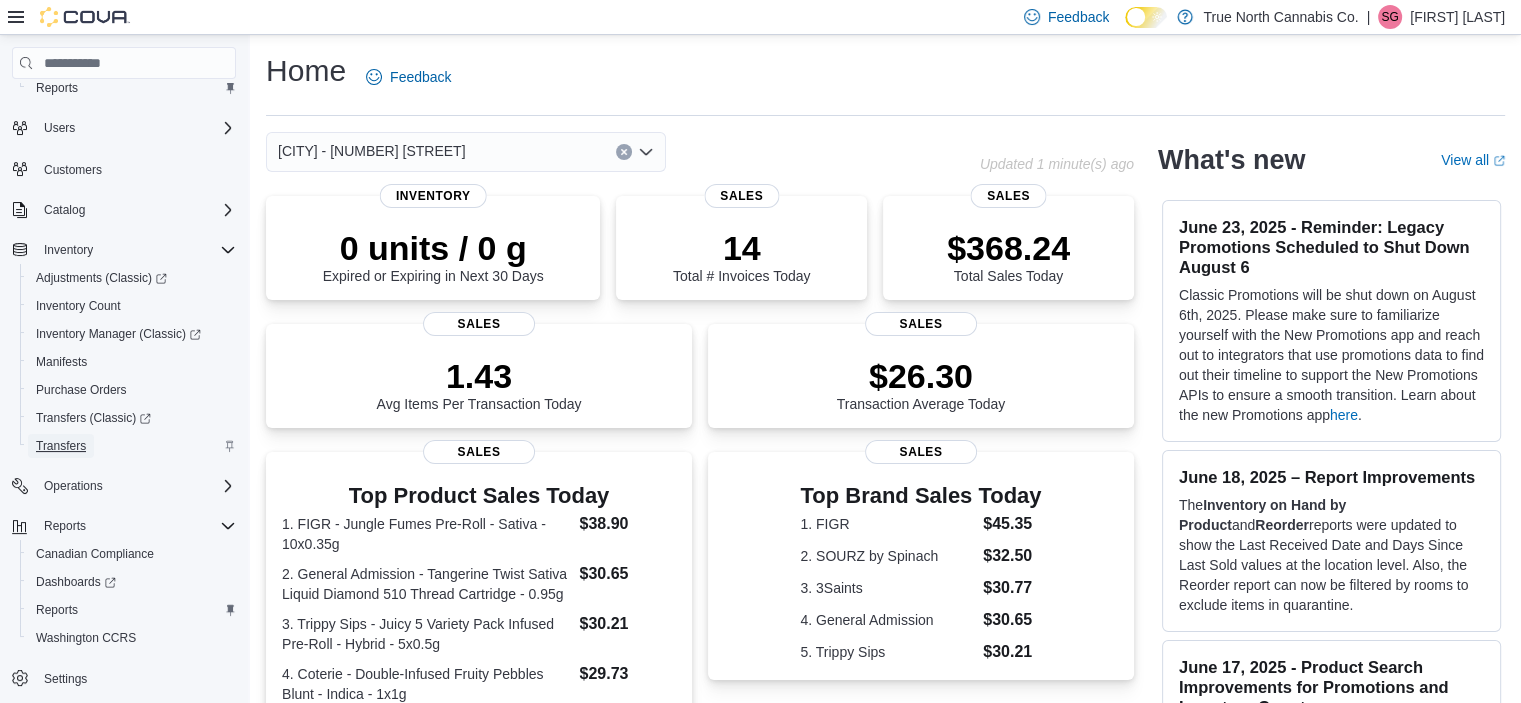 click on "Transfers" at bounding box center (61, 446) 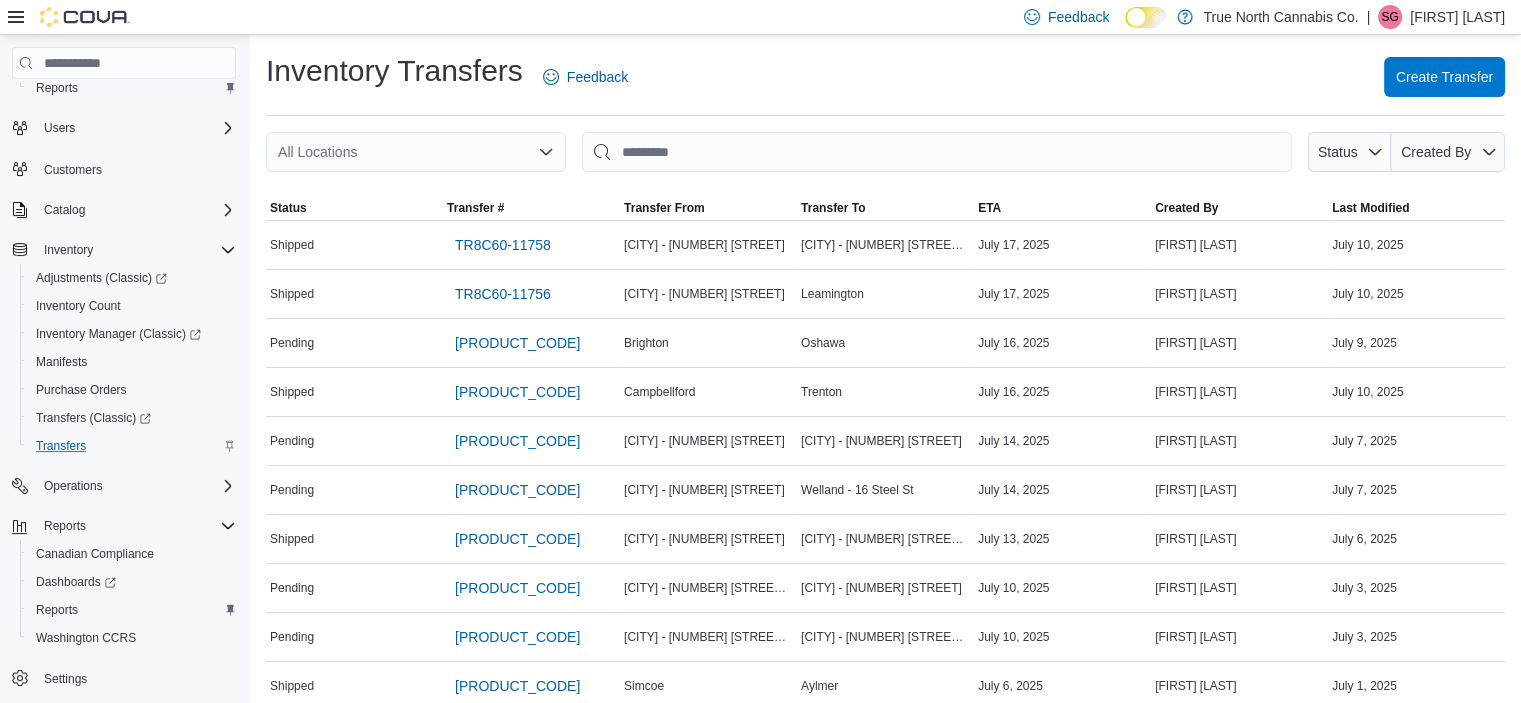 click on "Transfers" at bounding box center (132, 446) 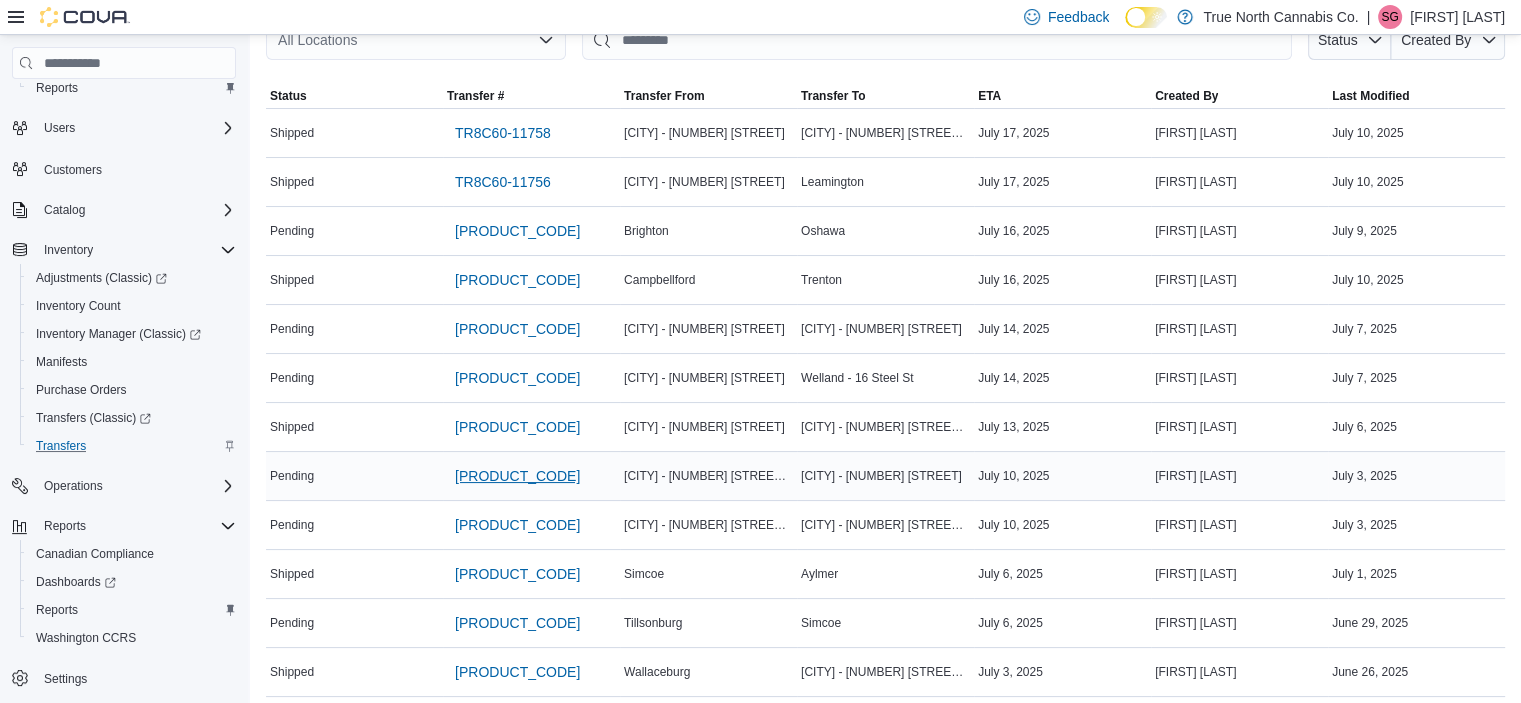 scroll, scrollTop: 42, scrollLeft: 0, axis: vertical 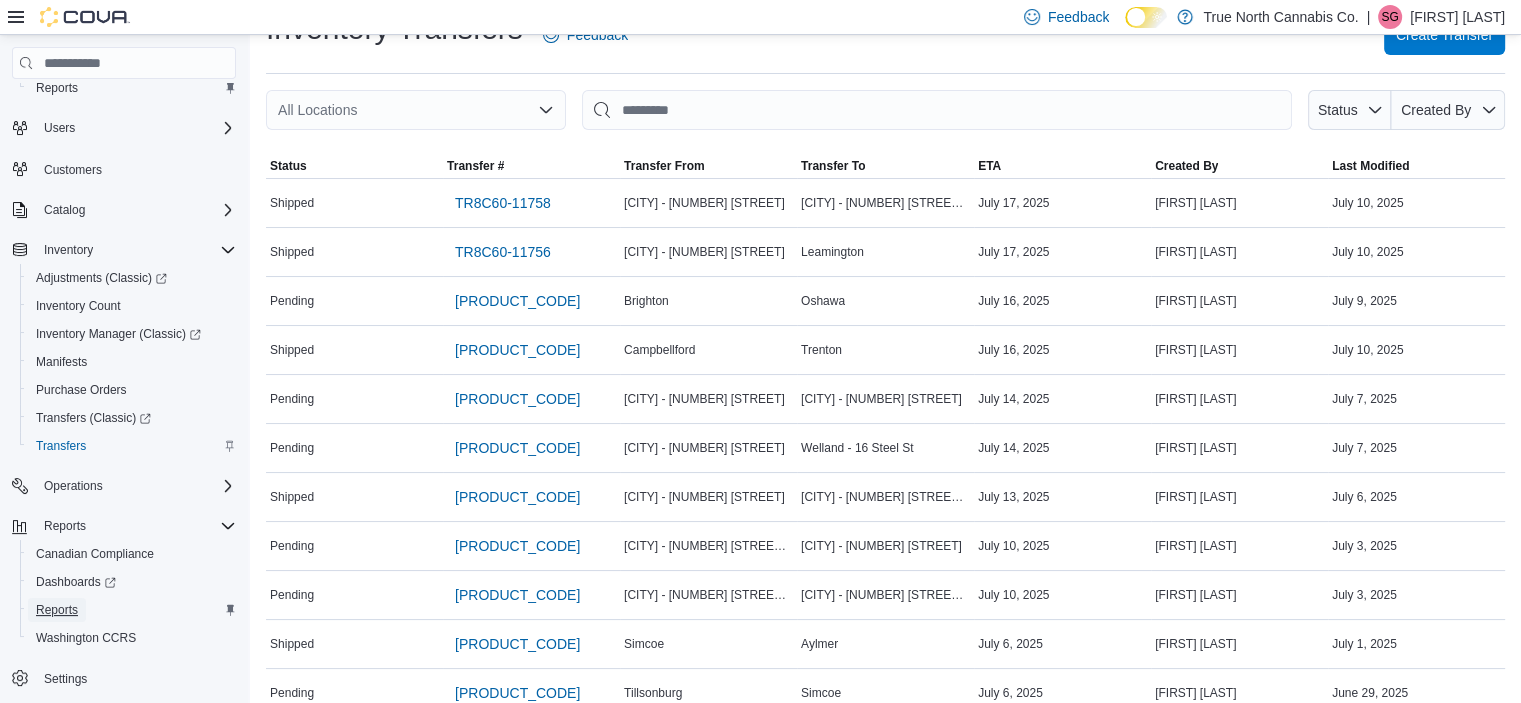 click on "Reports" at bounding box center [57, 610] 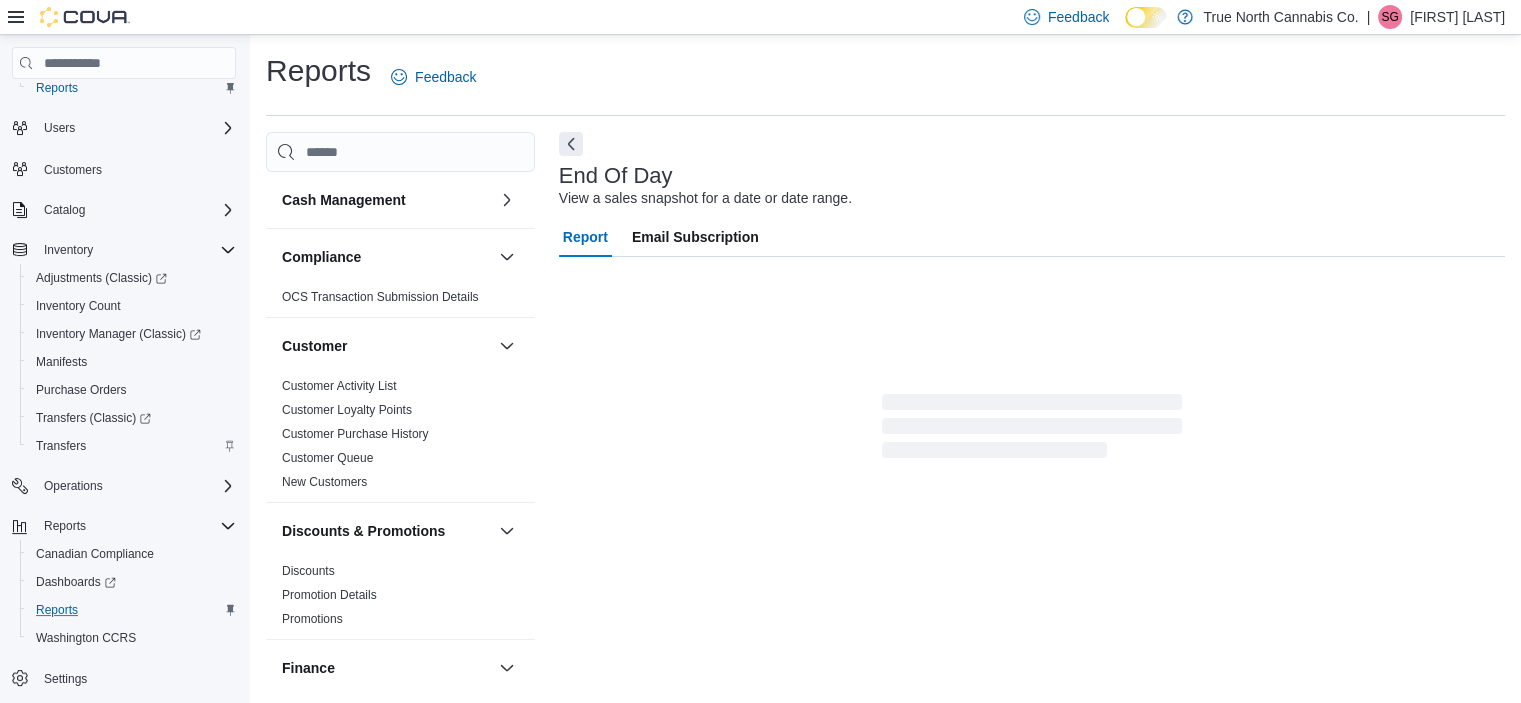 scroll, scrollTop: 12, scrollLeft: 0, axis: vertical 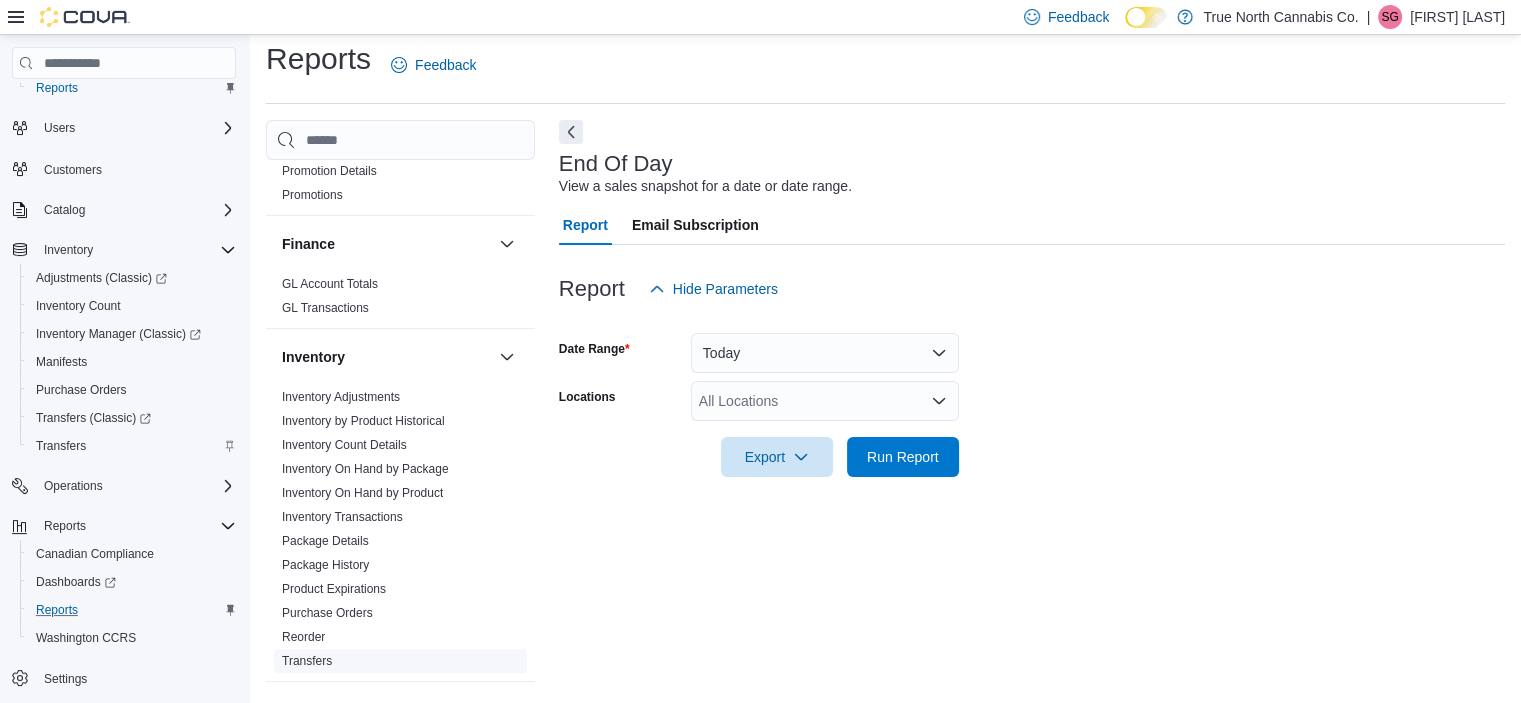 click on "Transfers" at bounding box center (307, 661) 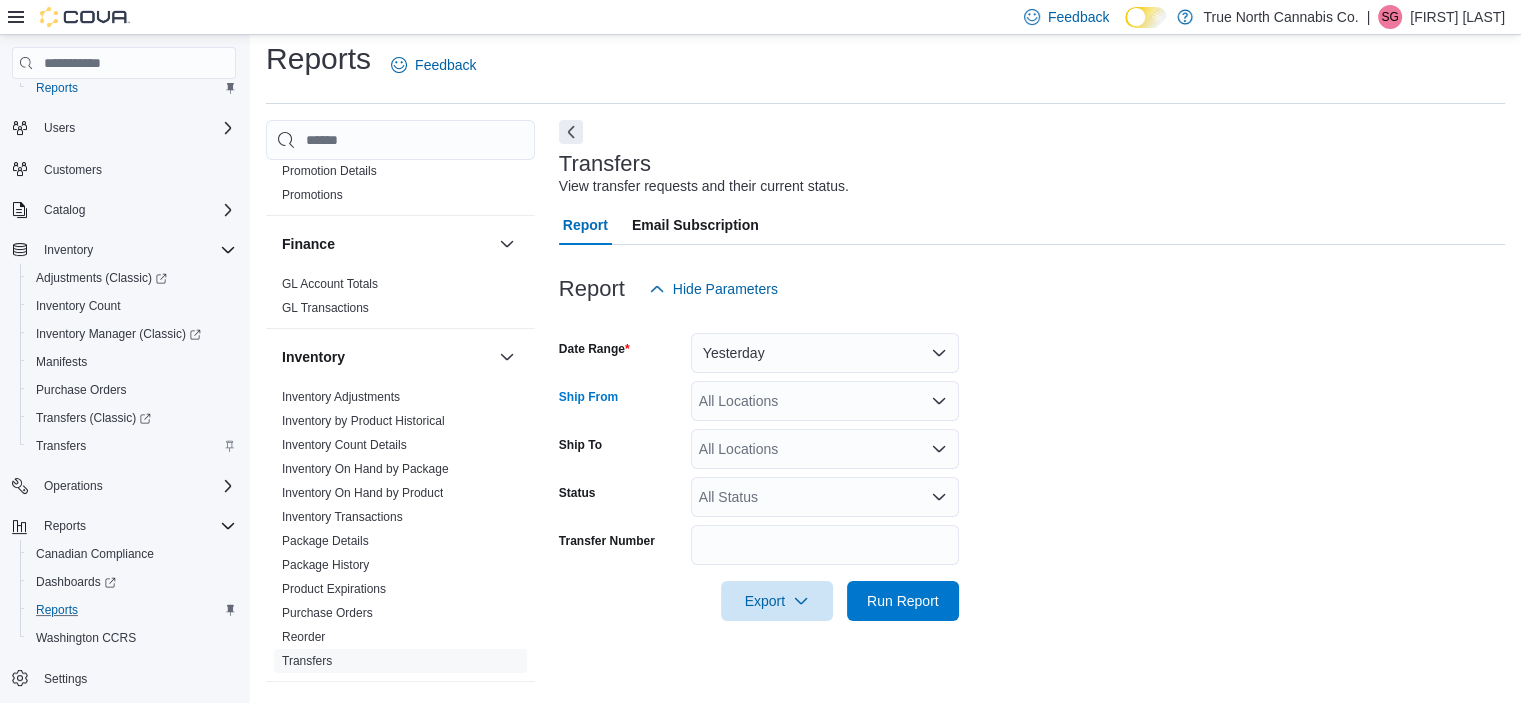 click on "All Locations" at bounding box center [825, 401] 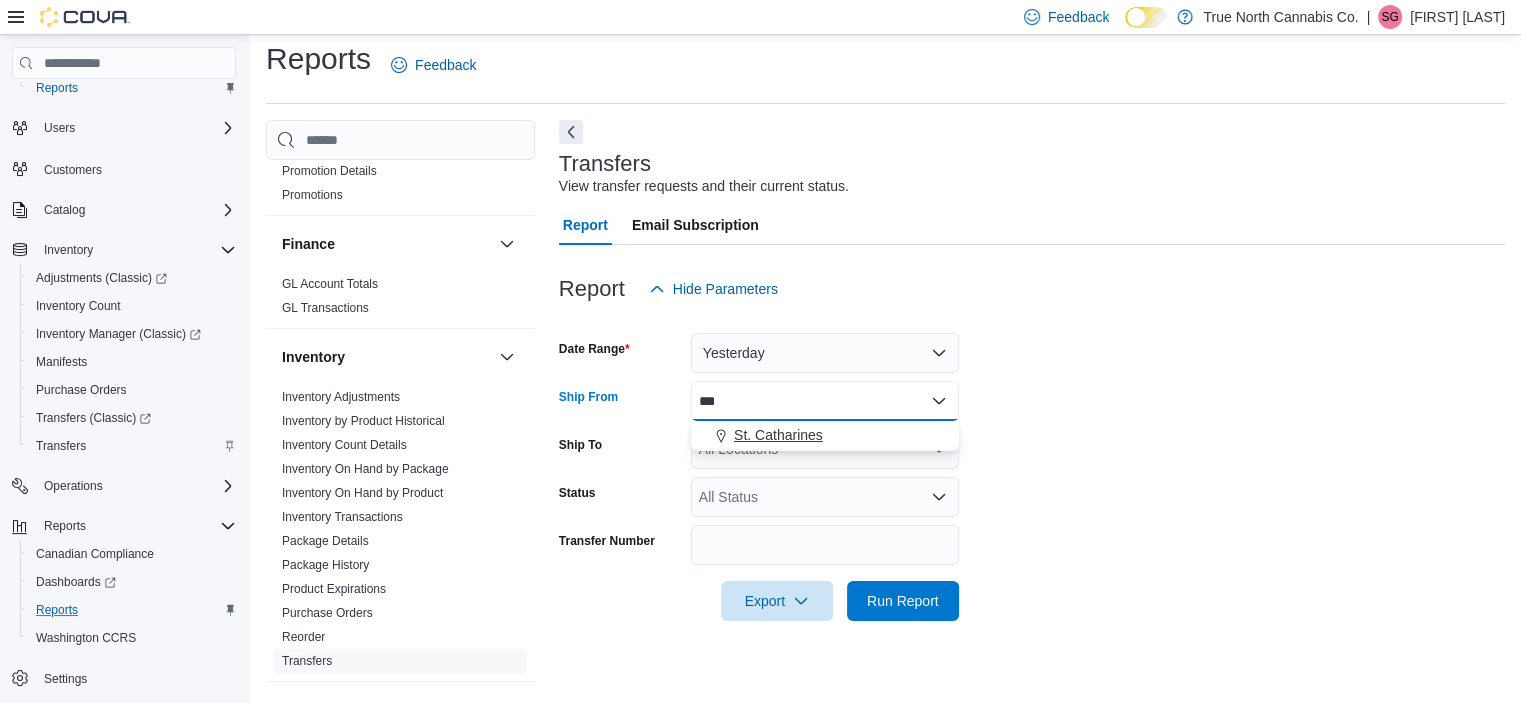 type on "***" 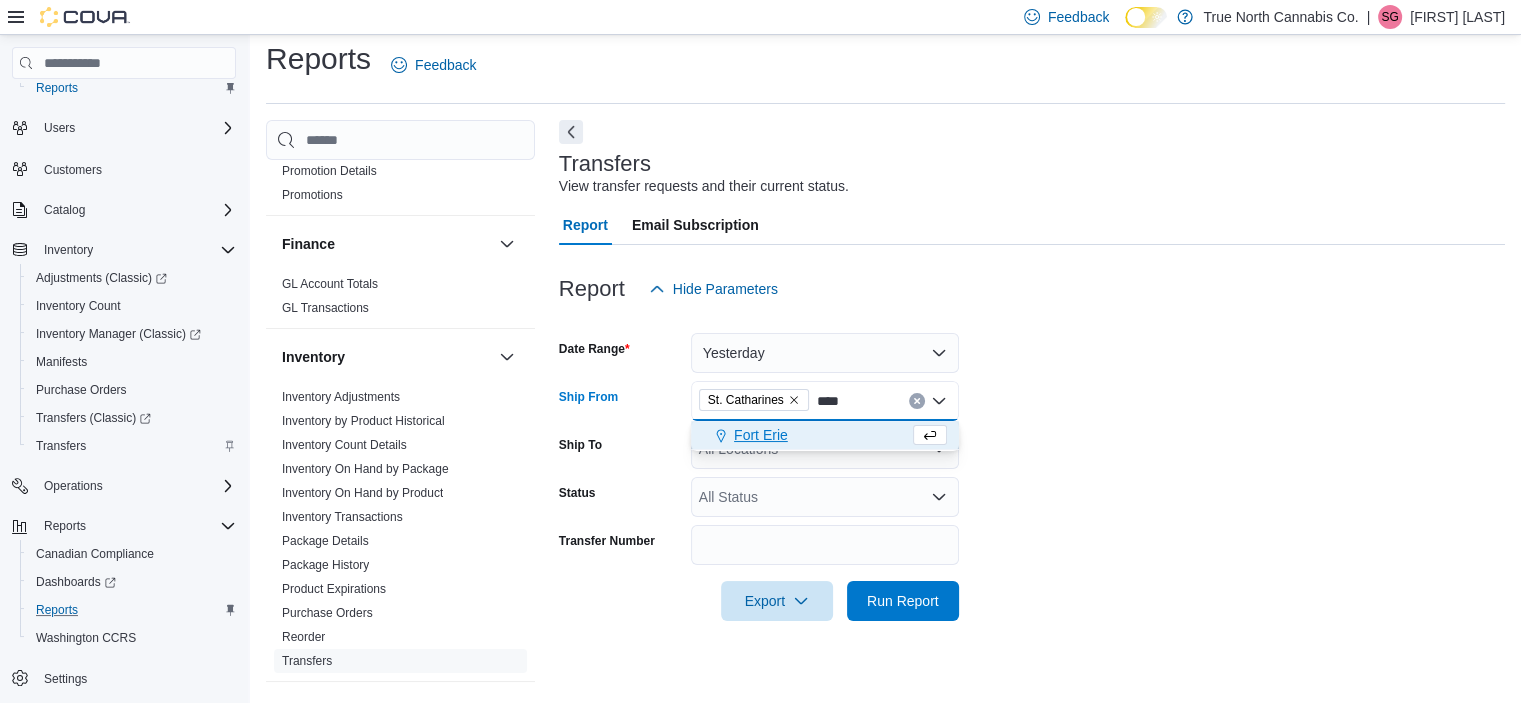 type on "****" 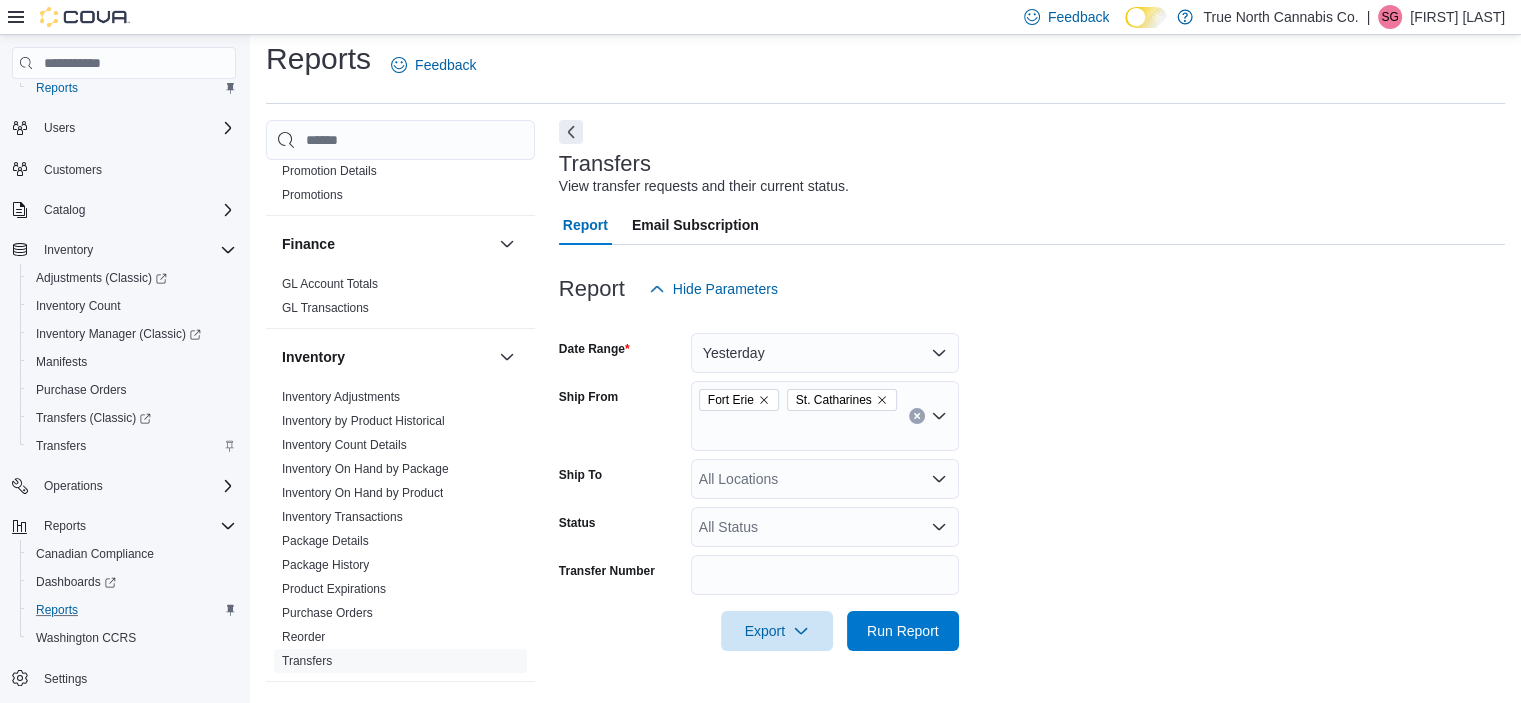 click on "Status" at bounding box center (621, 527) 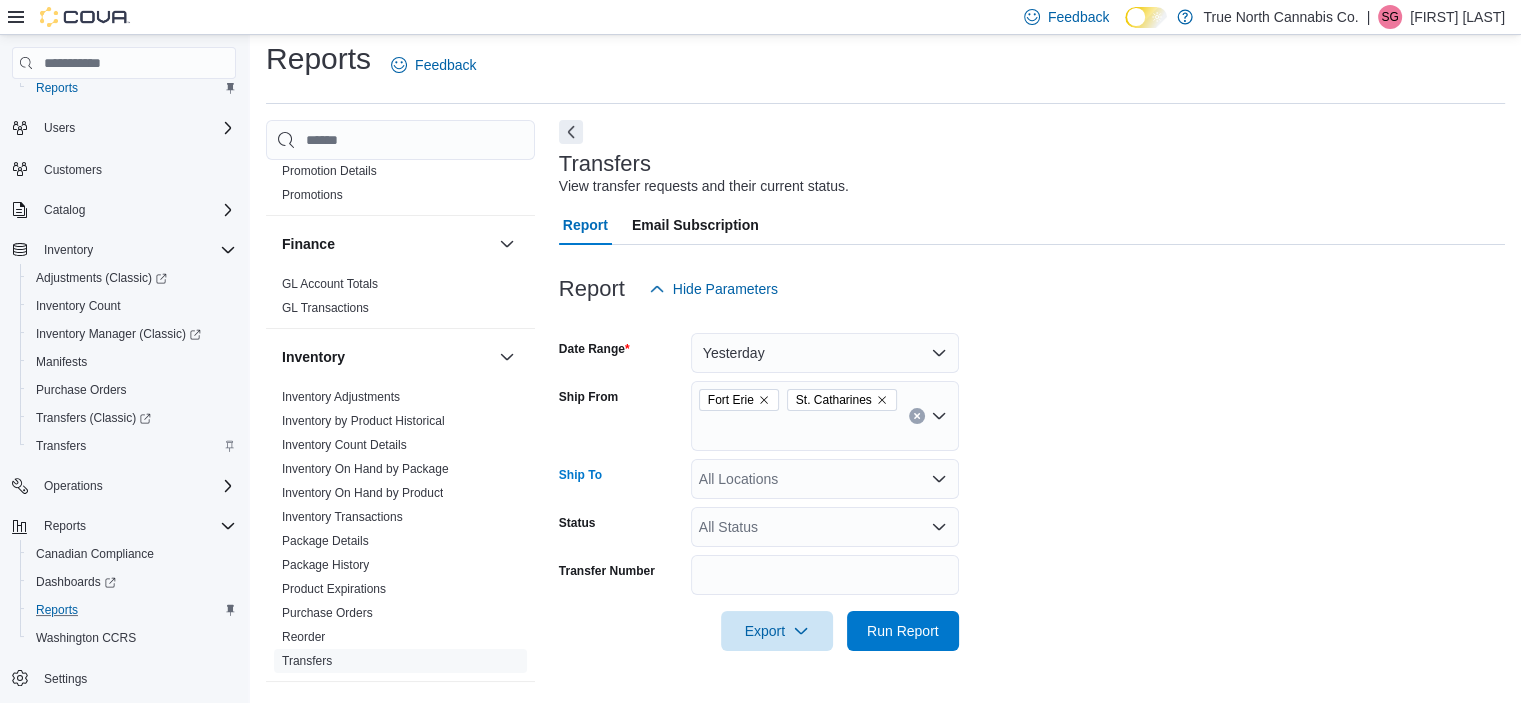 click on "All Locations" at bounding box center [825, 479] 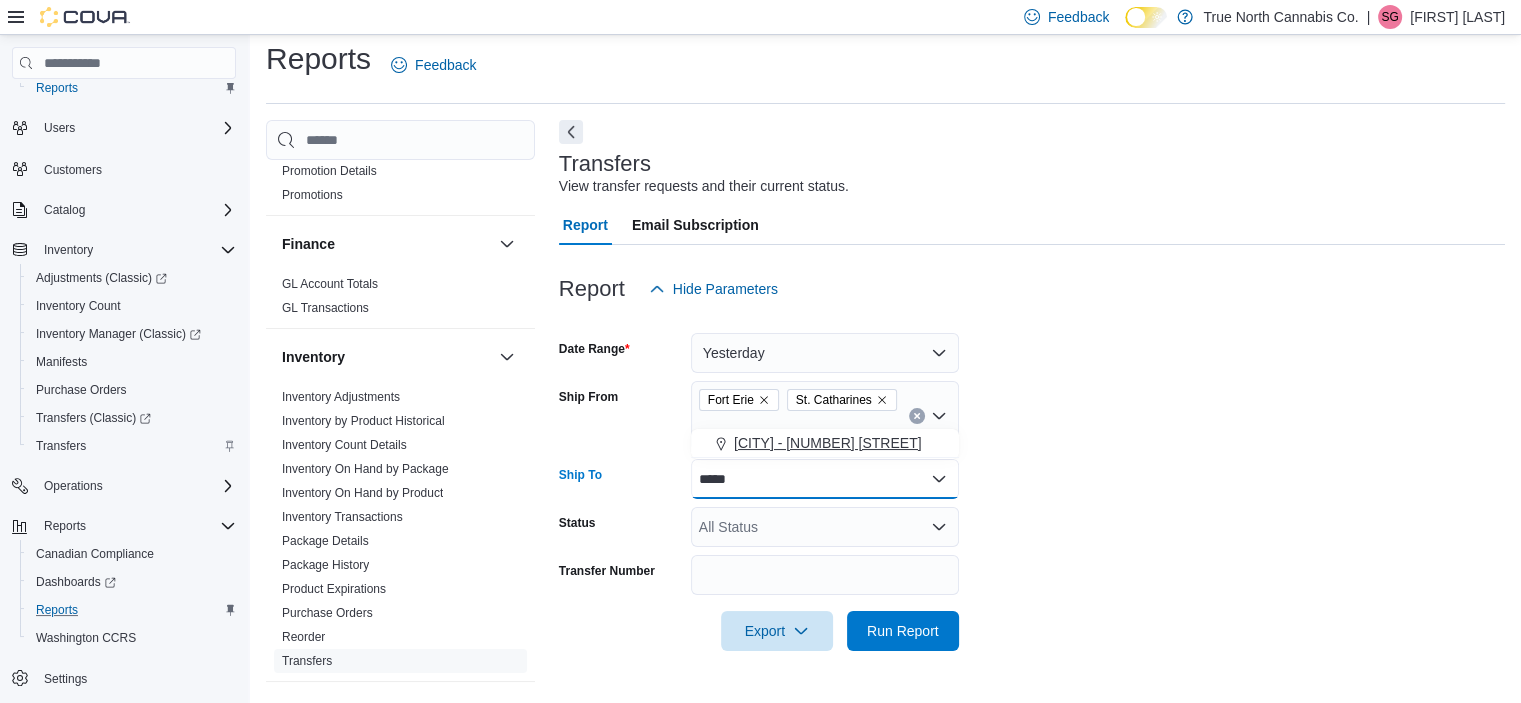 type on "*****" 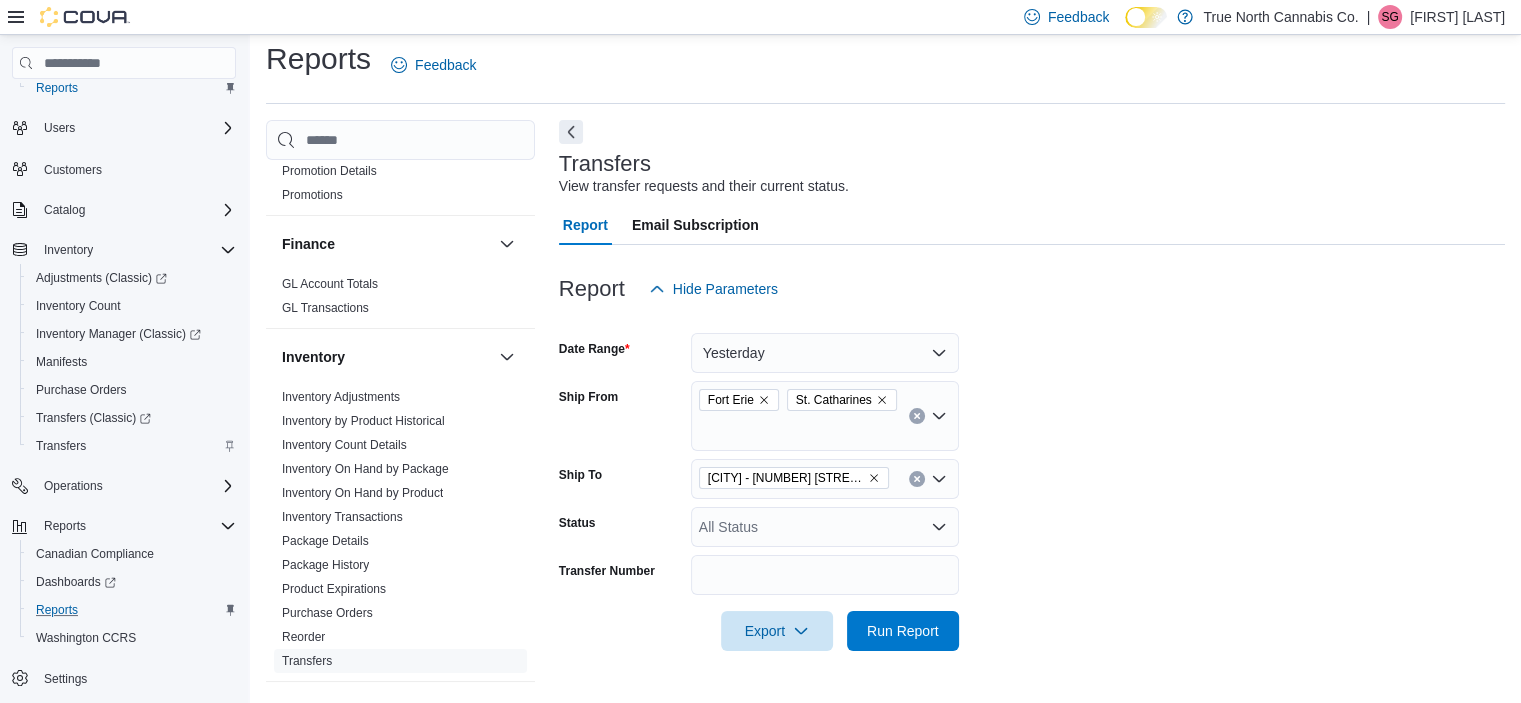 click at bounding box center [1032, 663] 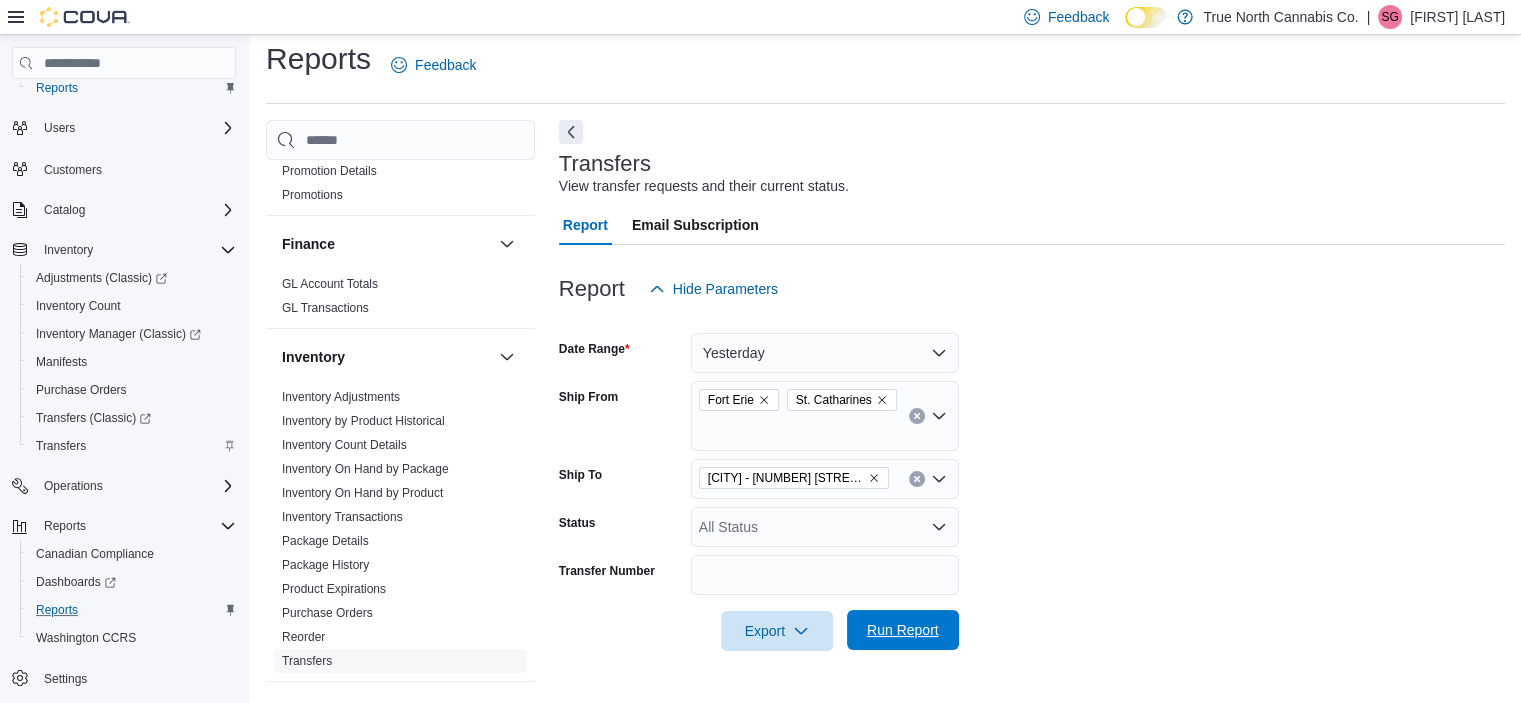 click on "Run Report" at bounding box center [903, 630] 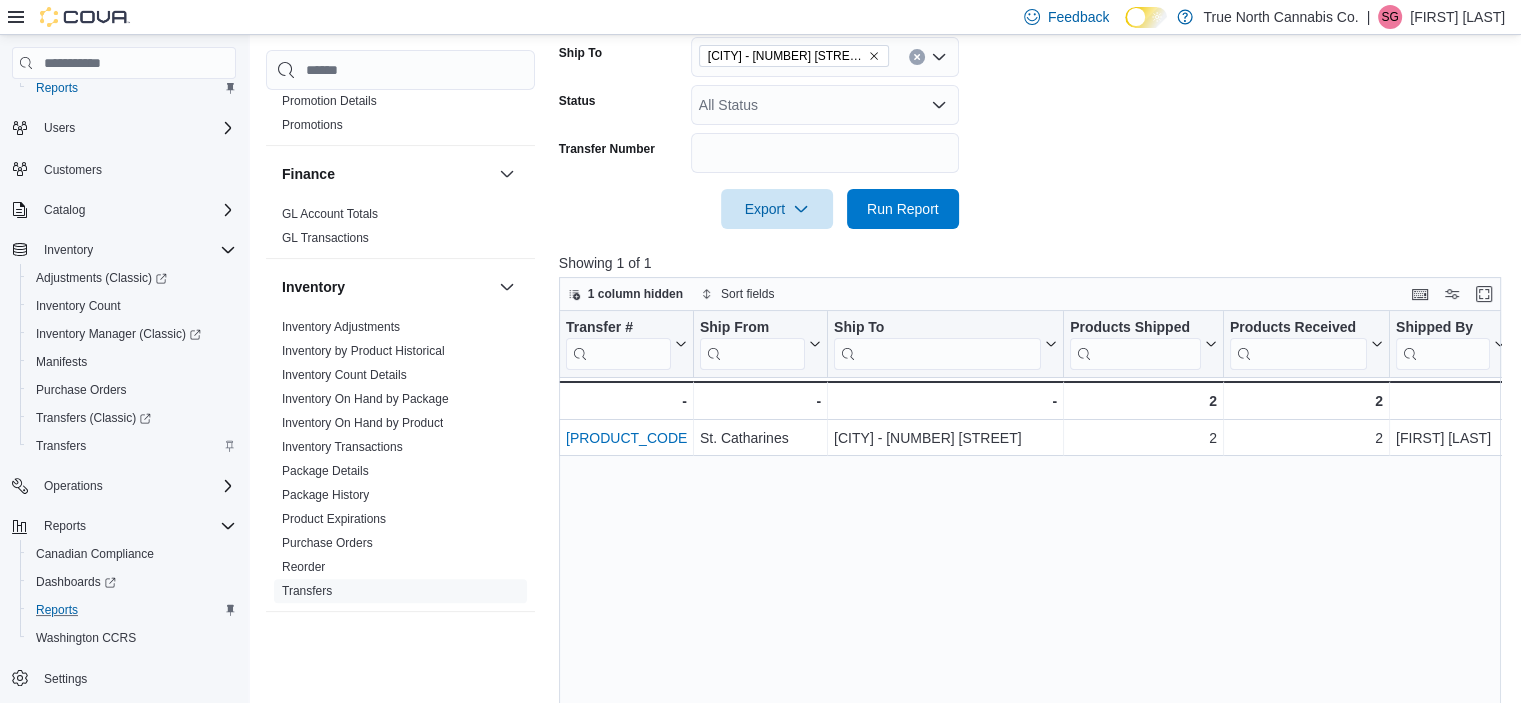 scroll, scrollTop: 456, scrollLeft: 0, axis: vertical 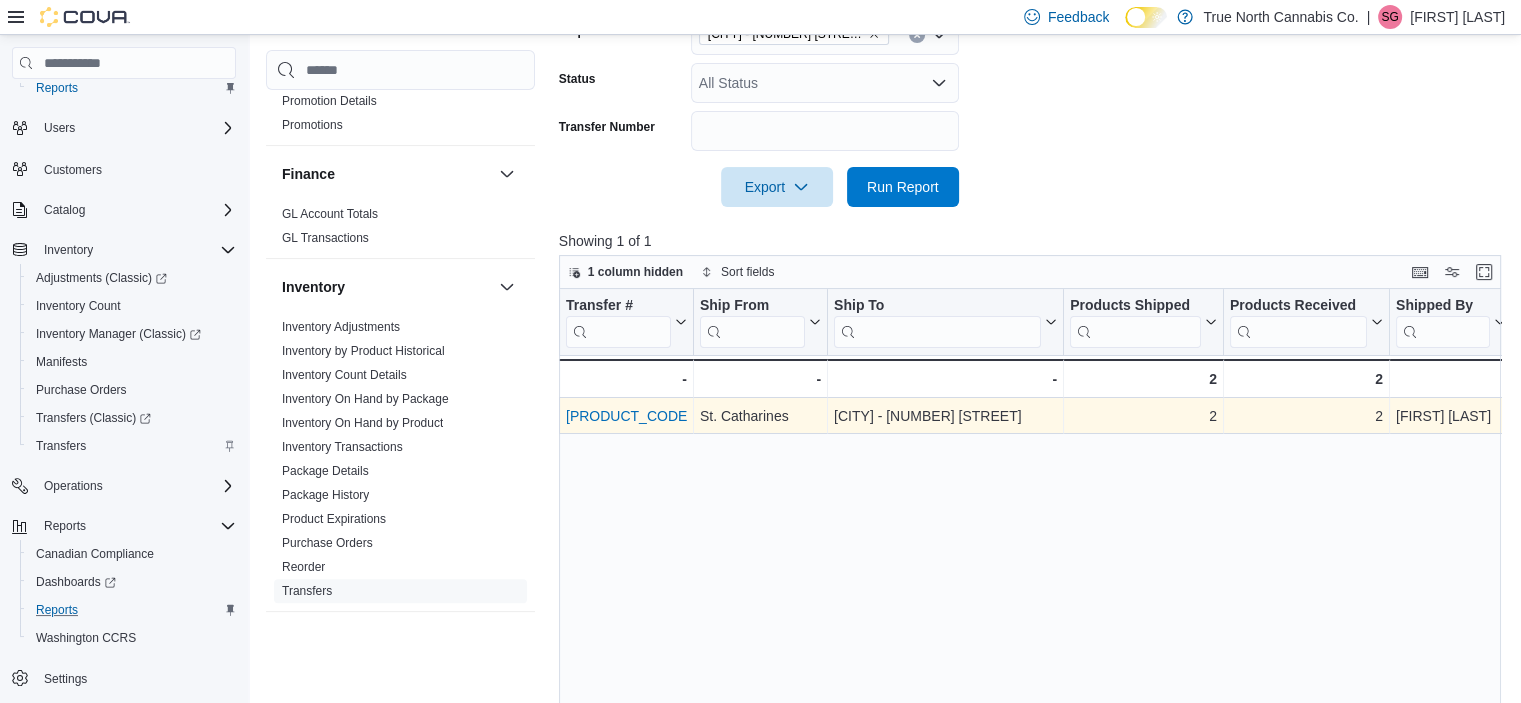 click on "[PRODUCT_CODE]" at bounding box center [628, 416] 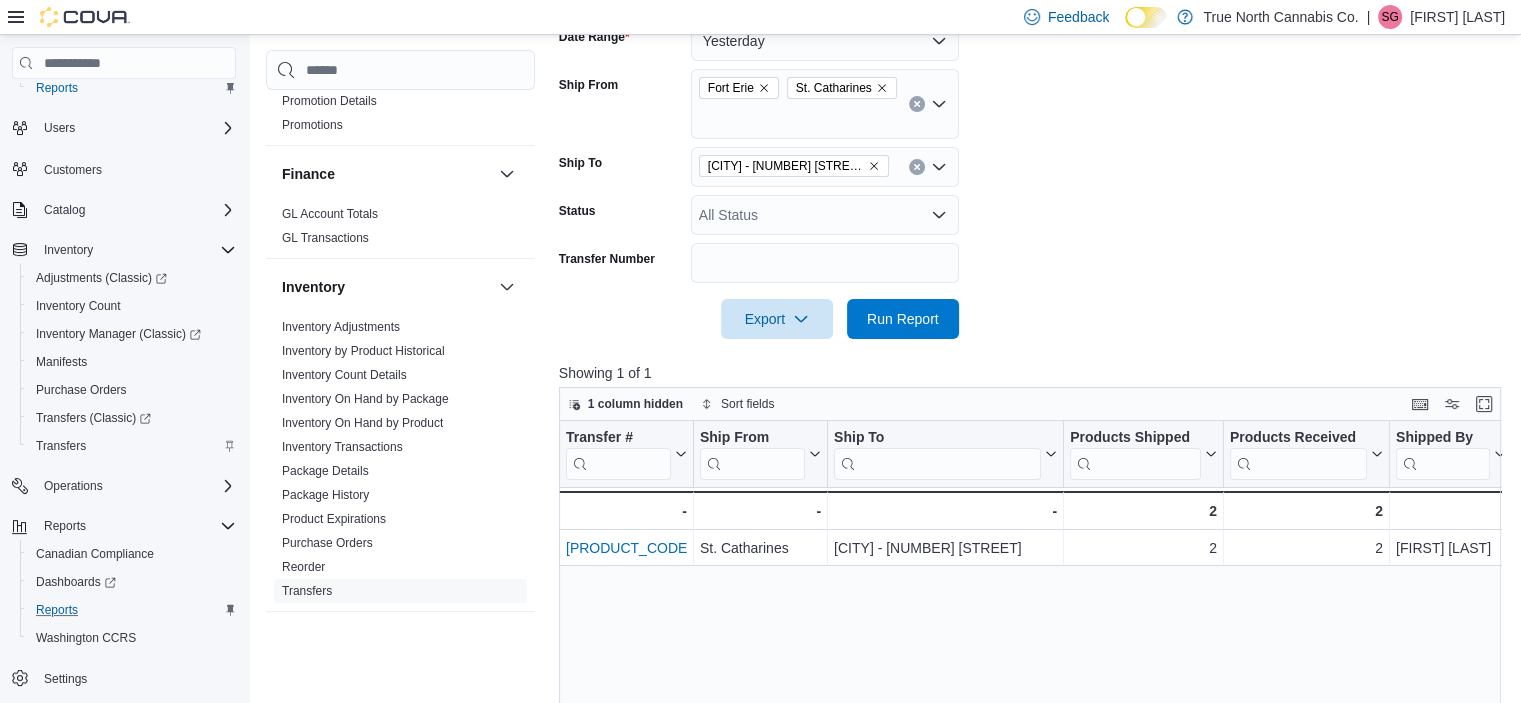 scroll, scrollTop: 324, scrollLeft: 0, axis: vertical 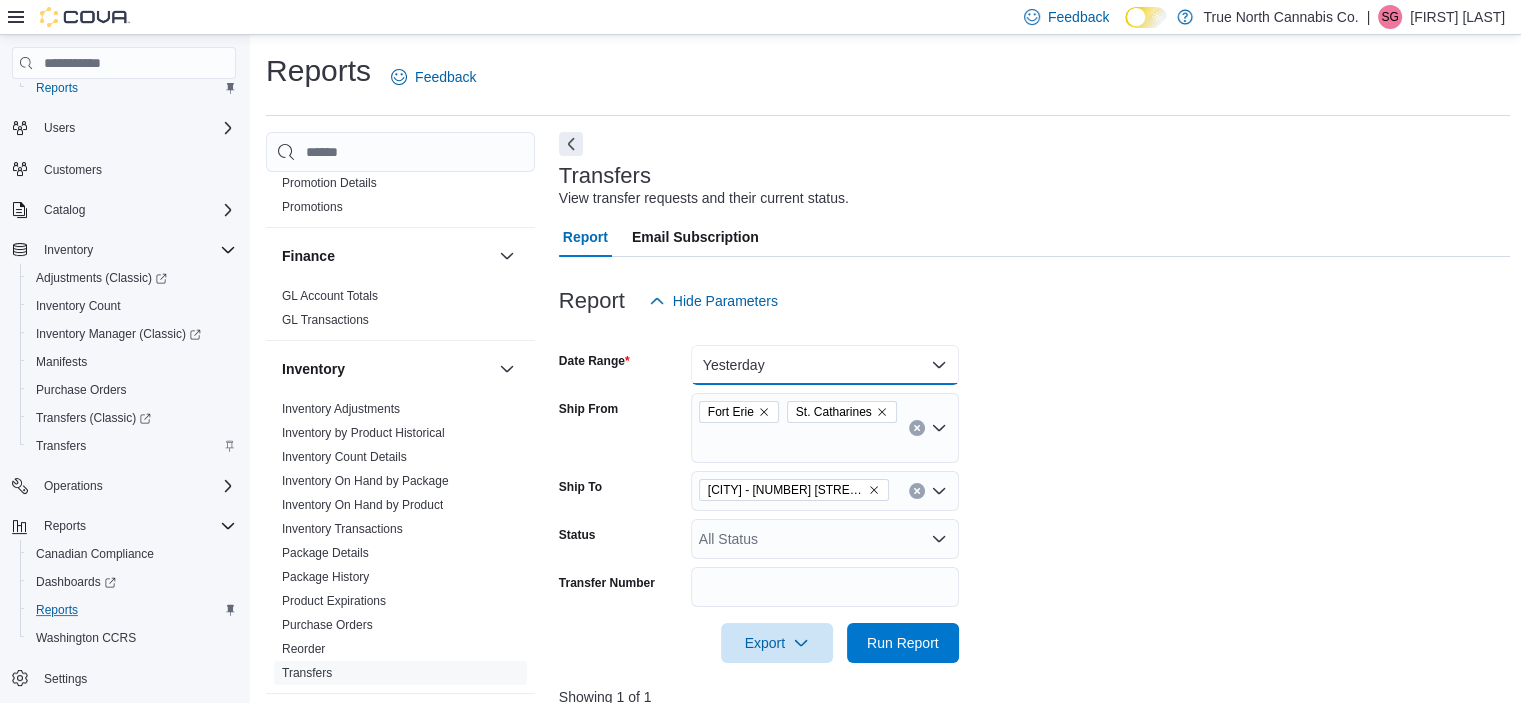 click on "Yesterday" at bounding box center (825, 365) 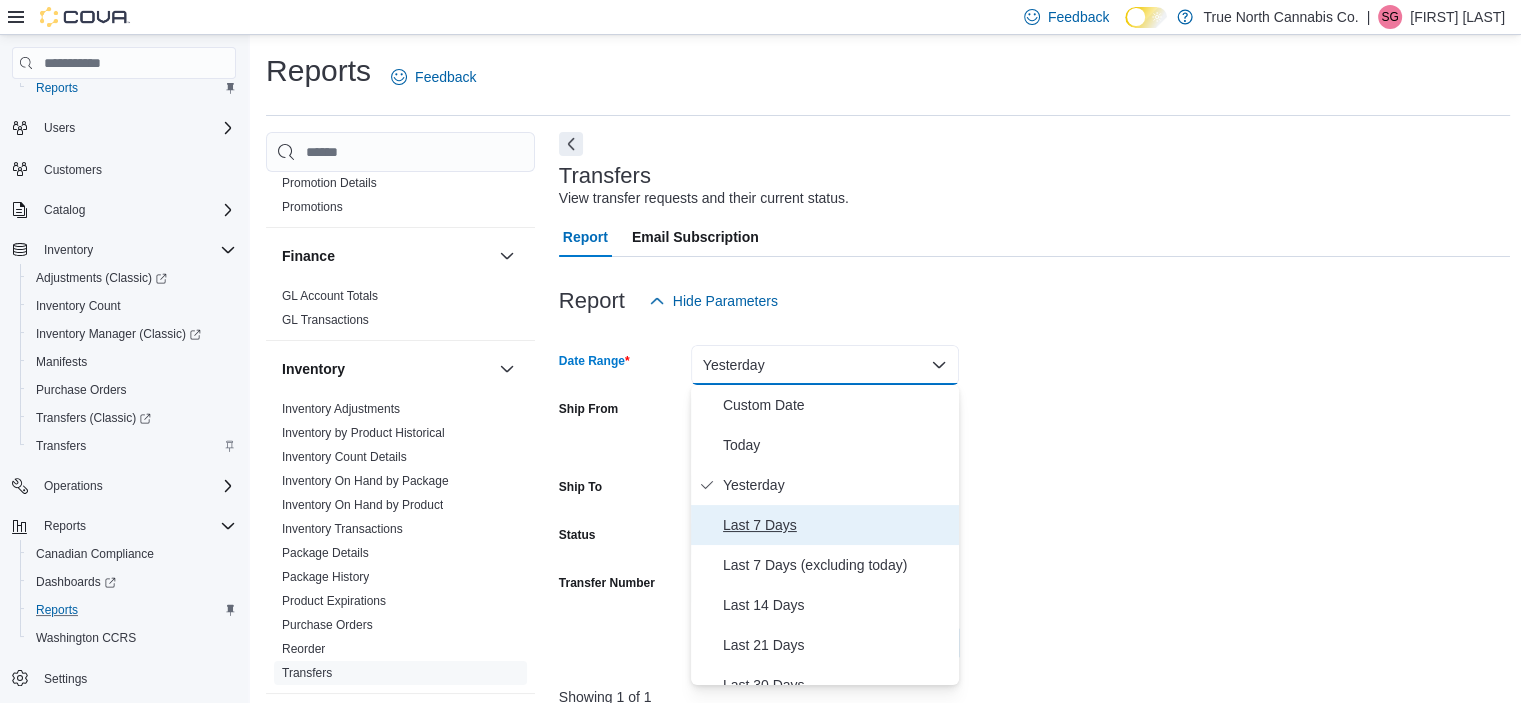 click on "Last 7 Days" at bounding box center (837, 525) 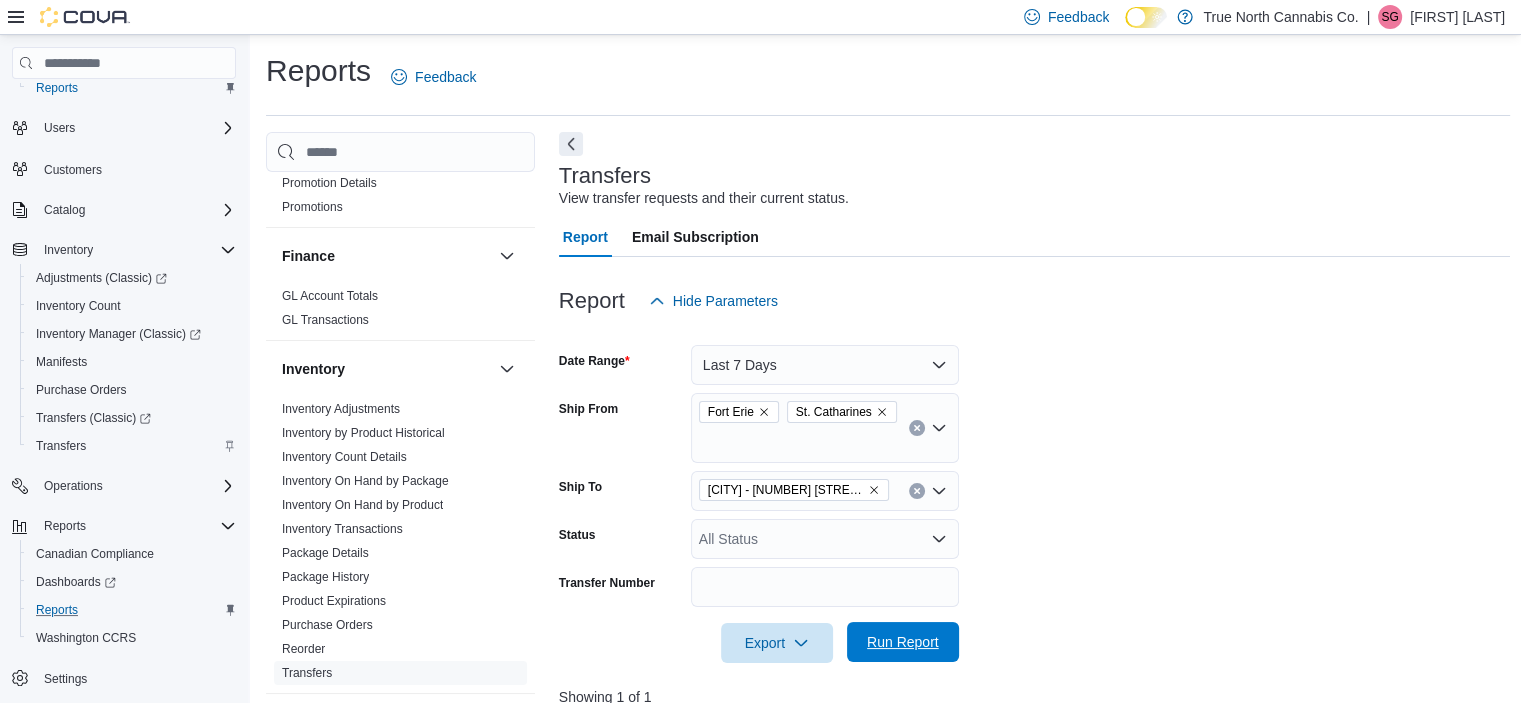 click on "Run Report" at bounding box center (903, 642) 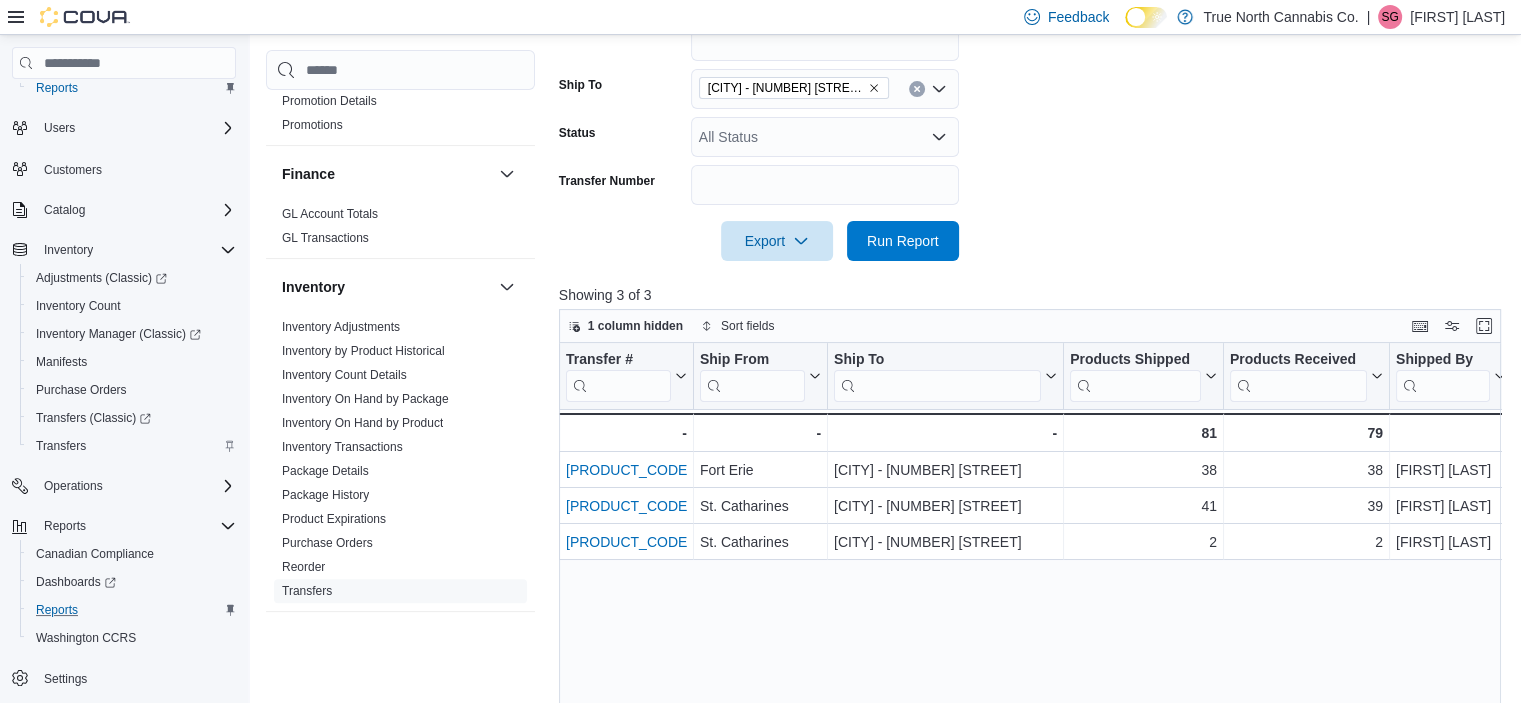 scroll, scrollTop: 411, scrollLeft: 0, axis: vertical 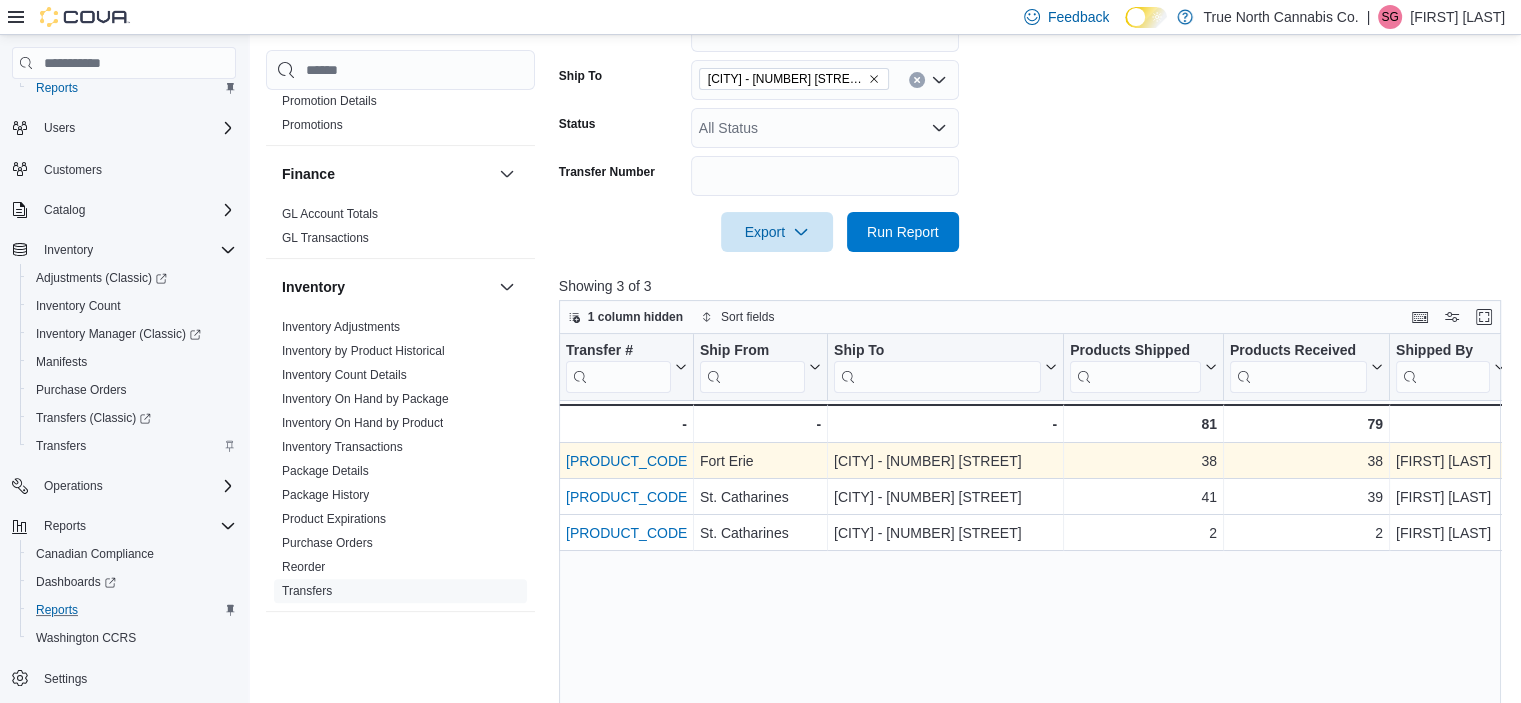 click on "[PRODUCT_CODE]" at bounding box center (628, 461) 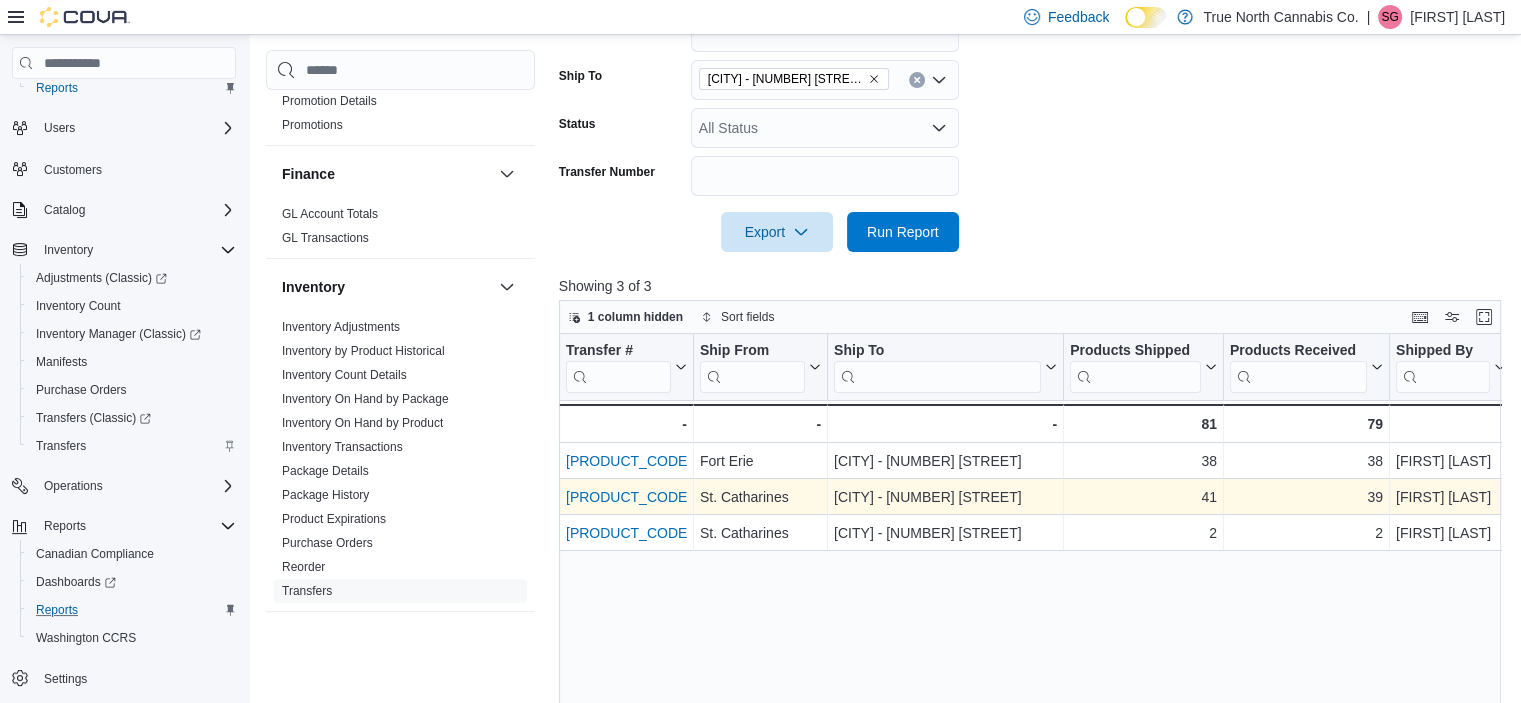 click on "[PRODUCT_CODE]" at bounding box center (628, 497) 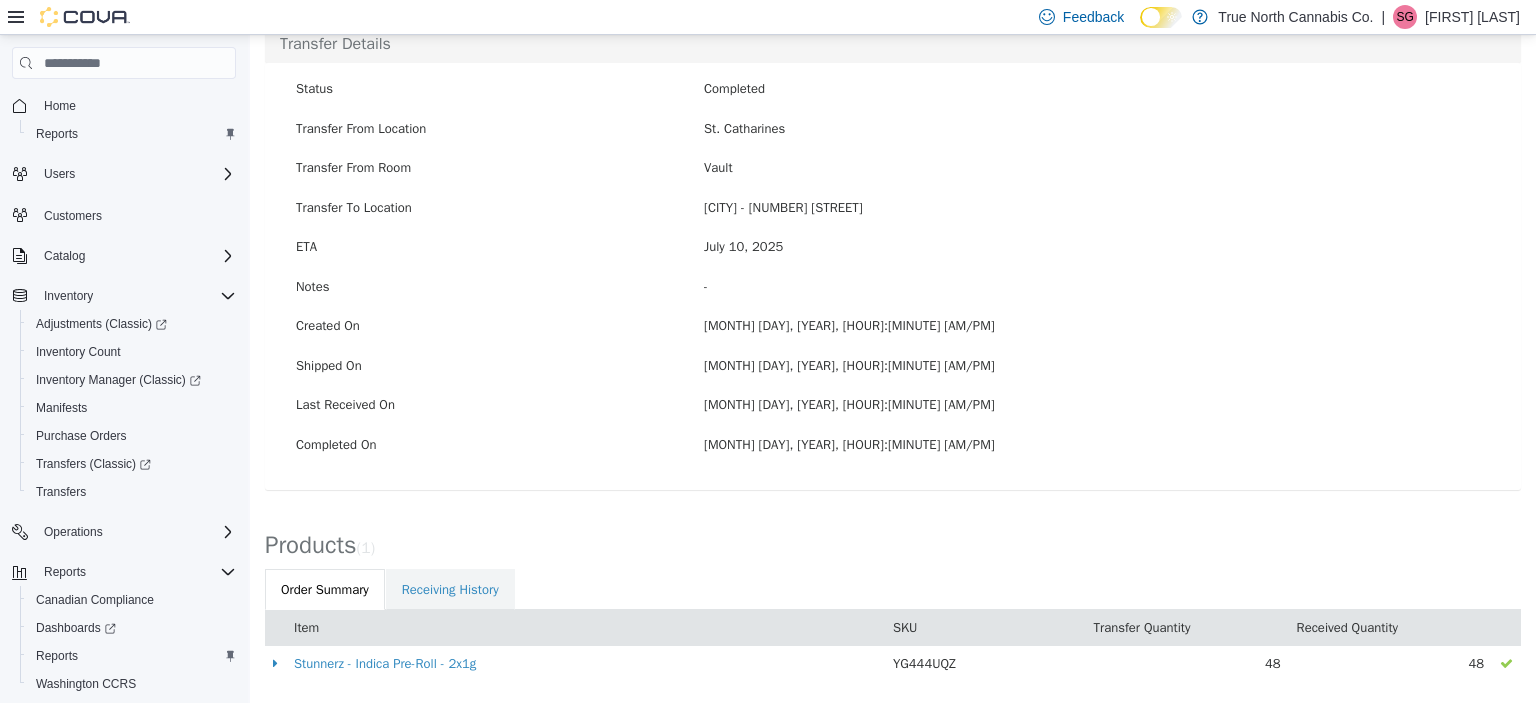 scroll, scrollTop: 0, scrollLeft: 0, axis: both 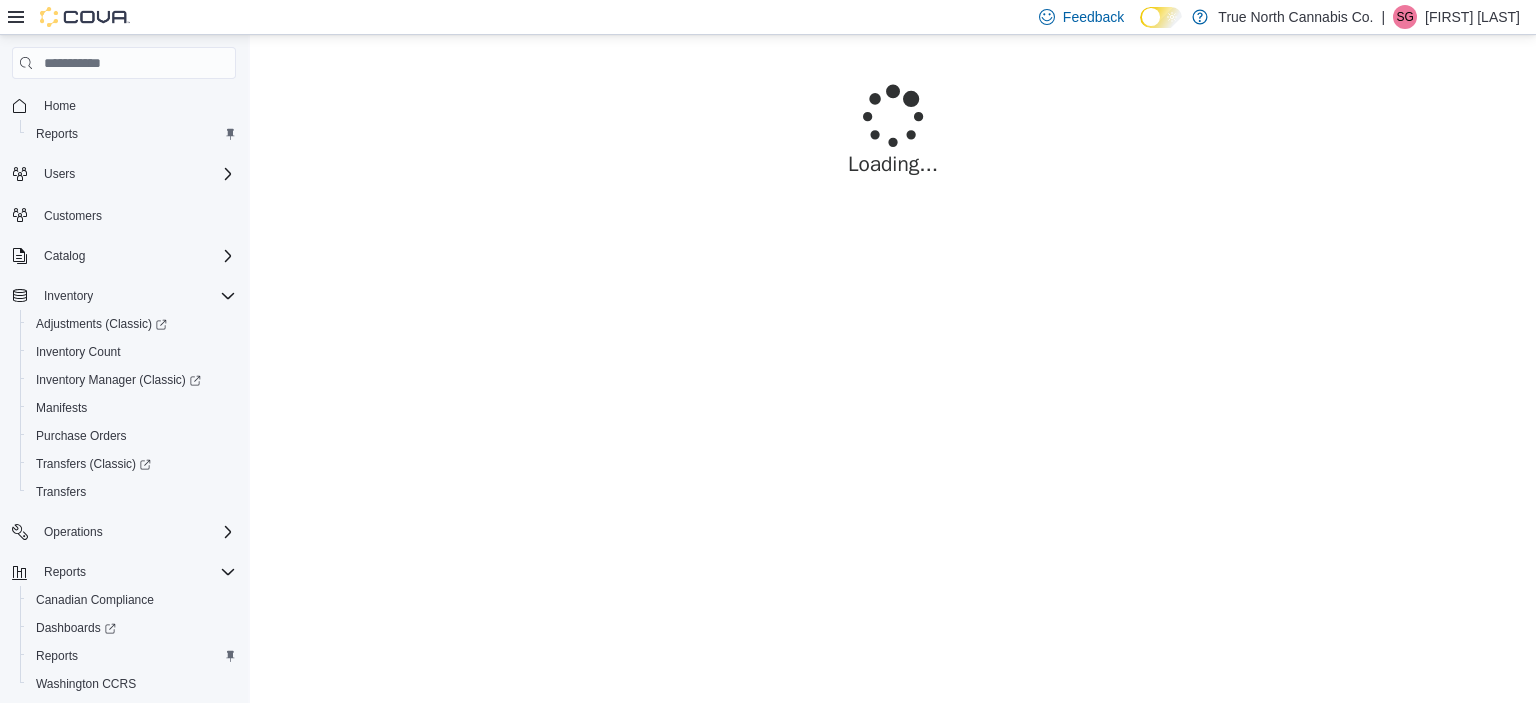 click on "×
Loading..." at bounding box center [893, 154] 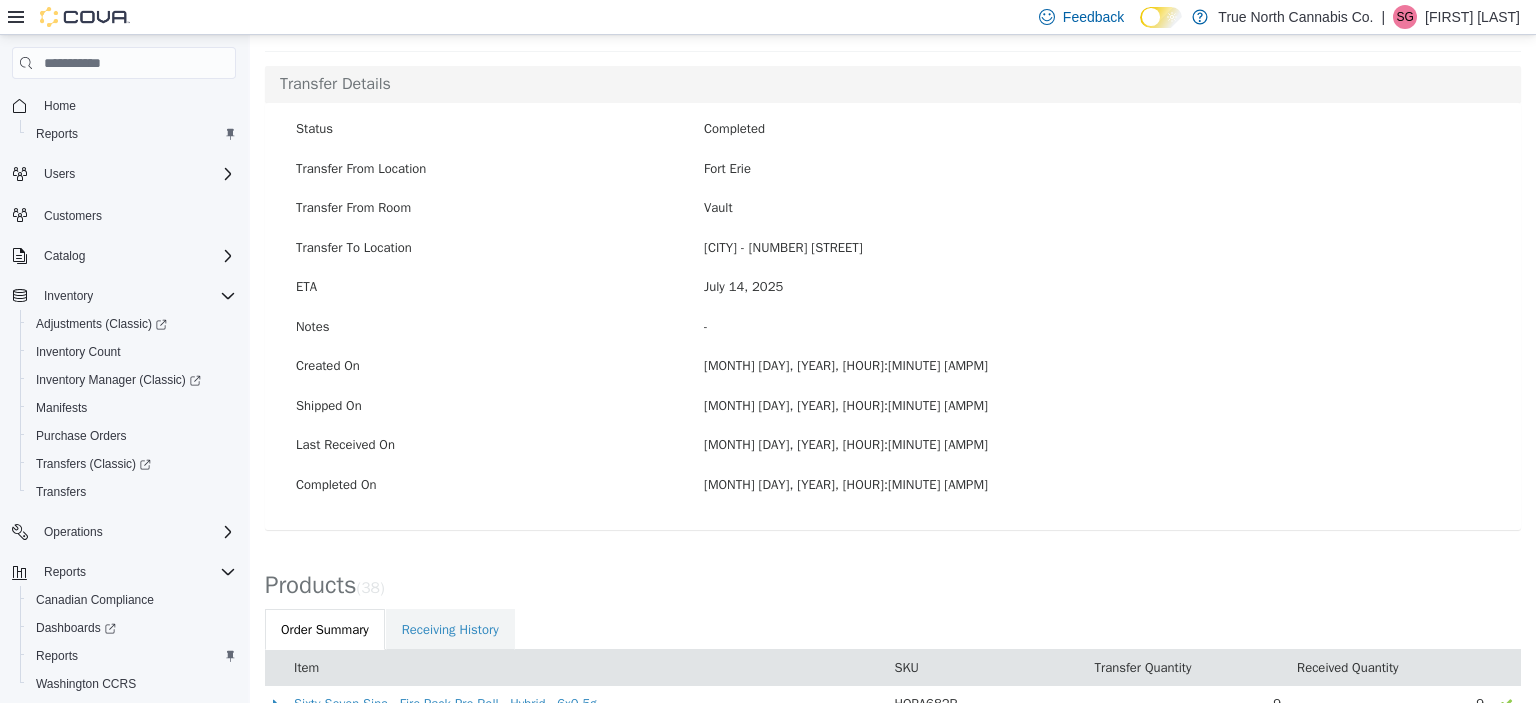 scroll, scrollTop: 17, scrollLeft: 0, axis: vertical 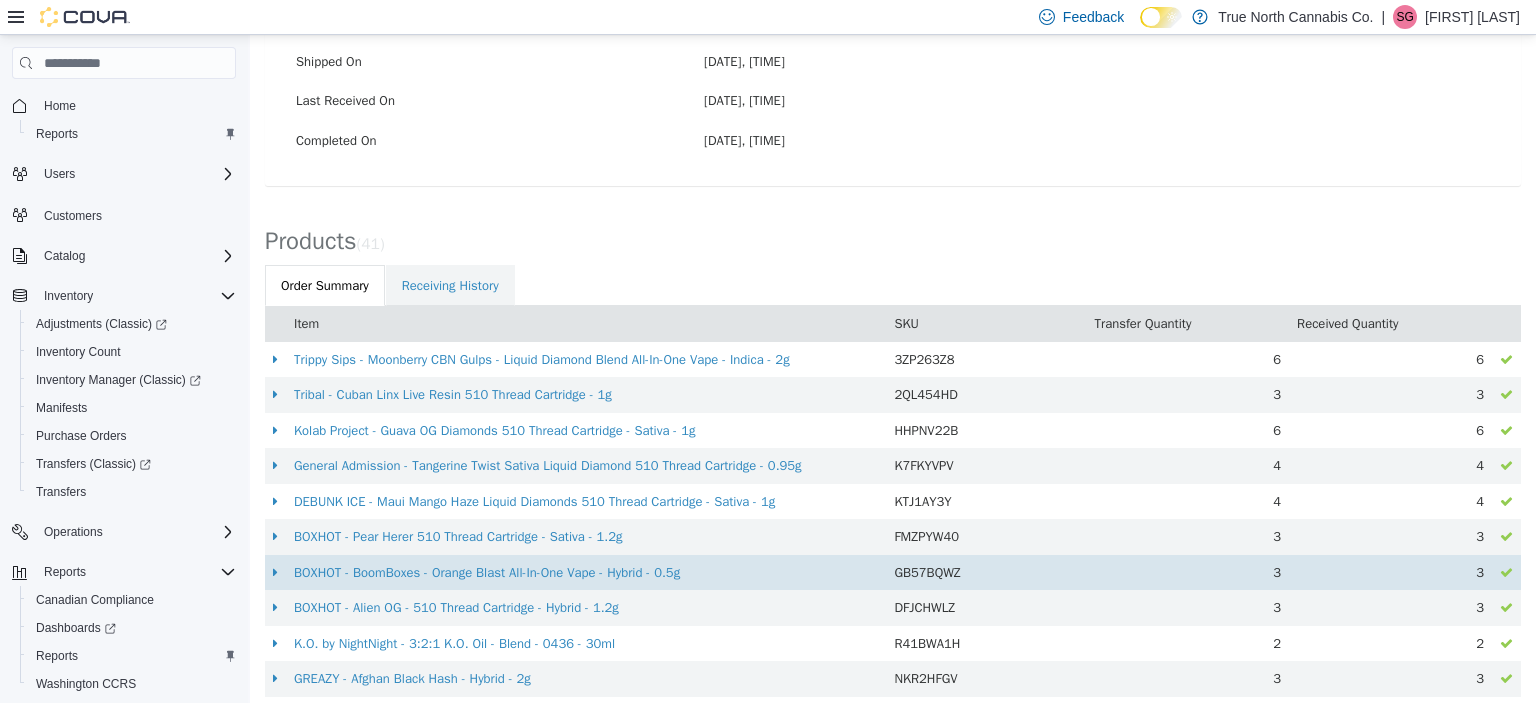click on "GB57BQWZ" at bounding box center (986, 573) 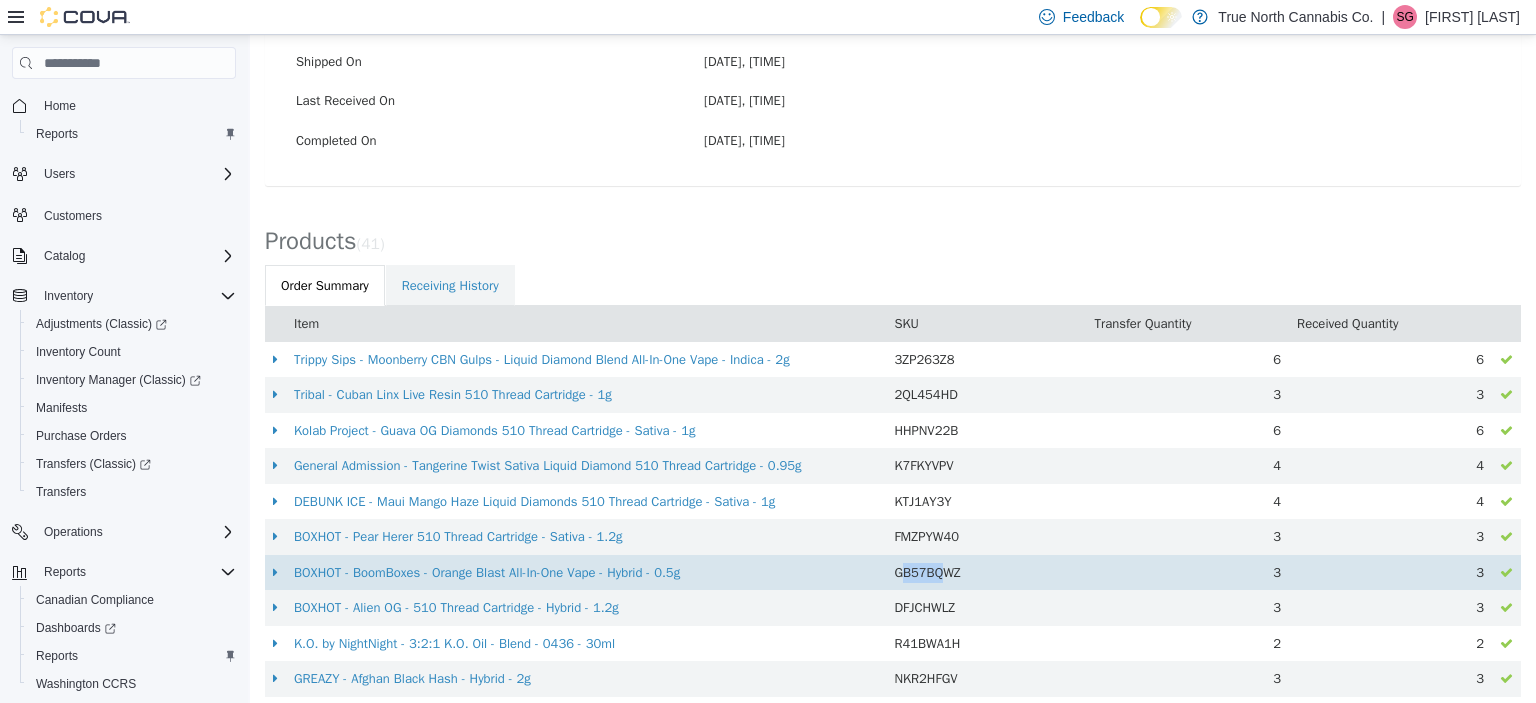 drag, startPoint x: 933, startPoint y: 578, endPoint x: 892, endPoint y: 570, distance: 41.773197 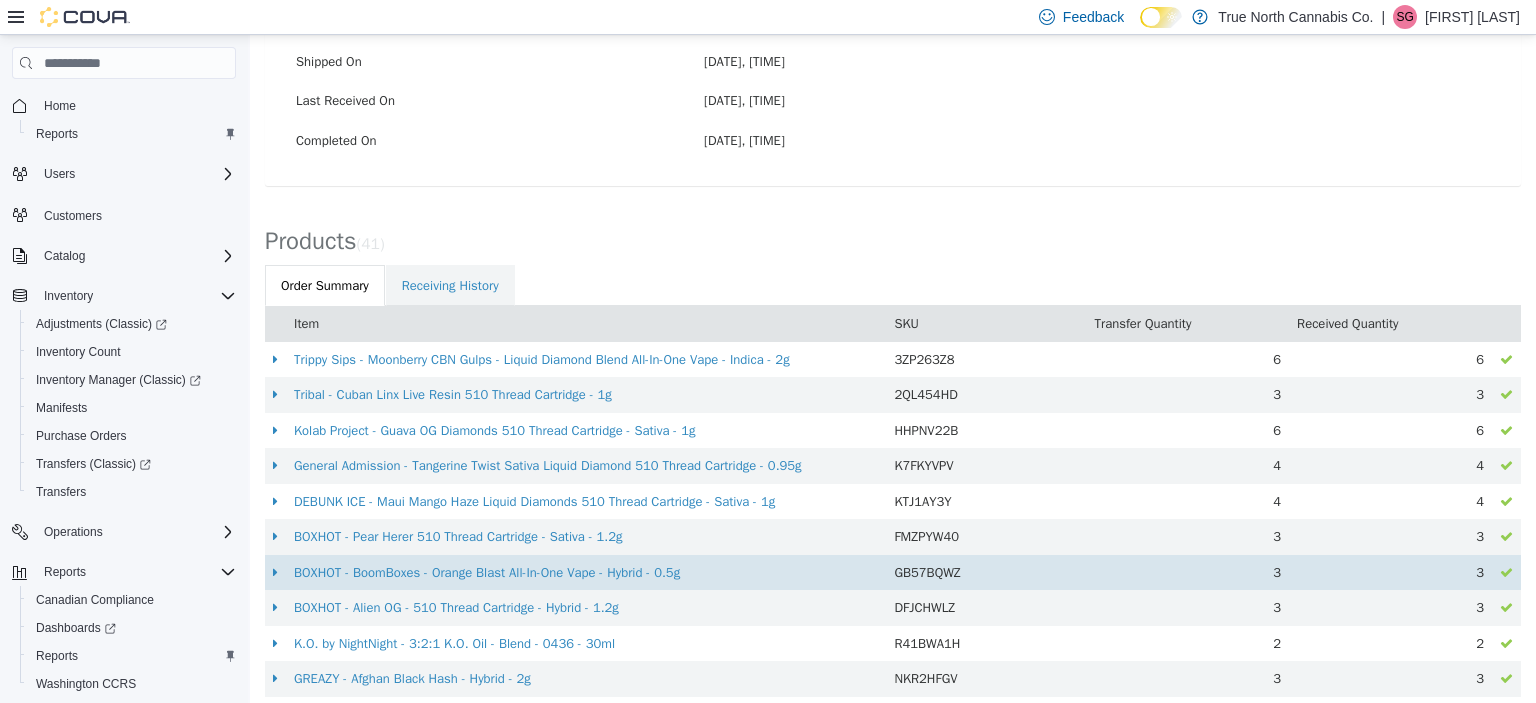 click on "GB57BQWZ" at bounding box center (927, 572) 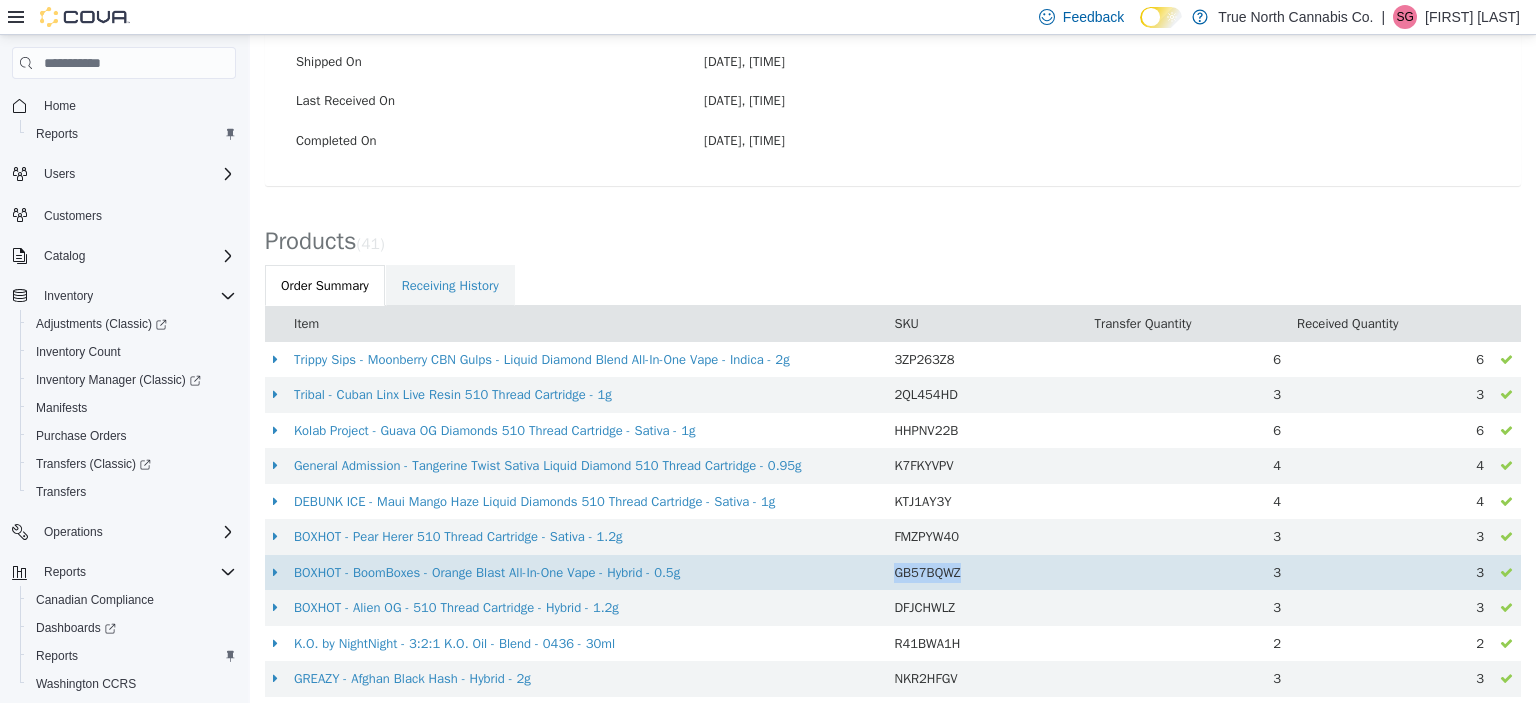 click on "GB57BQWZ" at bounding box center [927, 572] 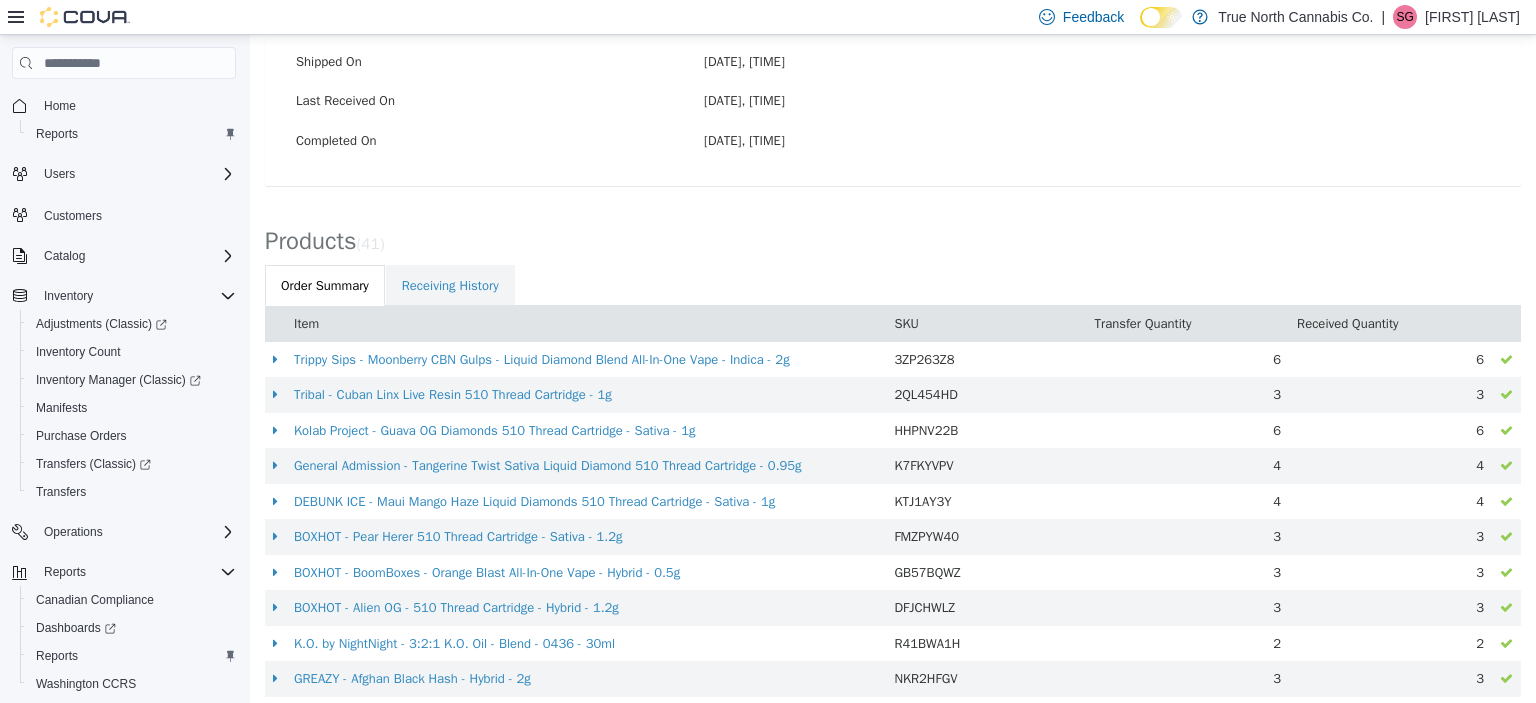click on "Products  ( 41 )" at bounding box center (893, 236) 